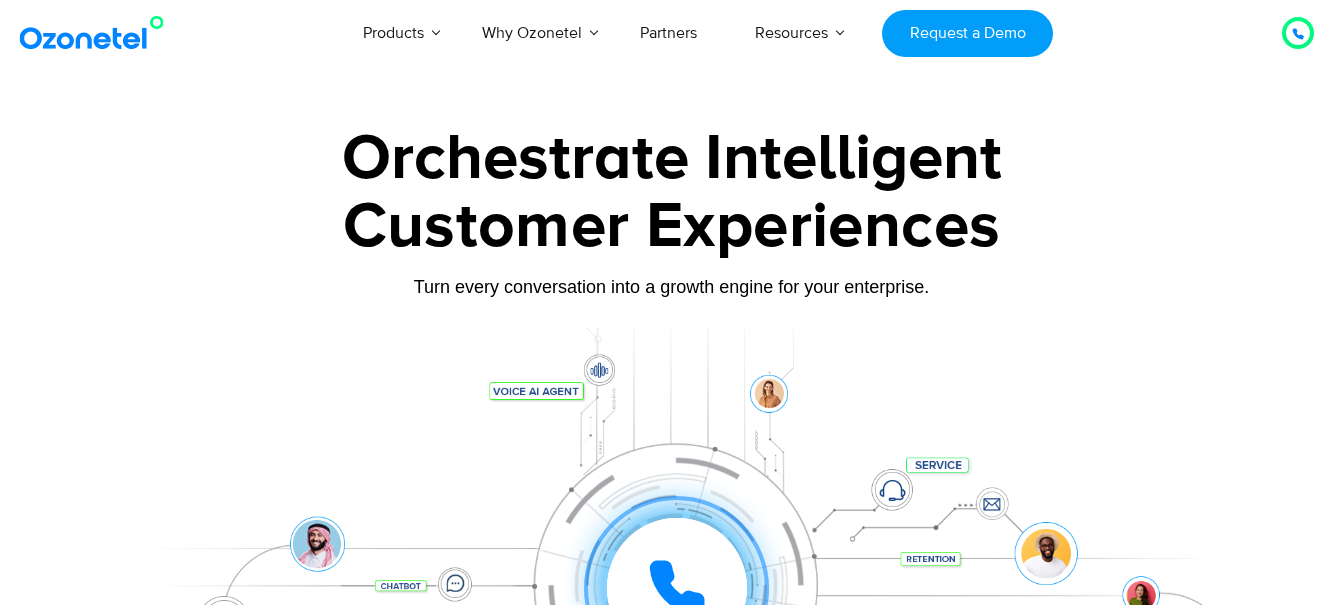 scroll, scrollTop: 0, scrollLeft: 0, axis: both 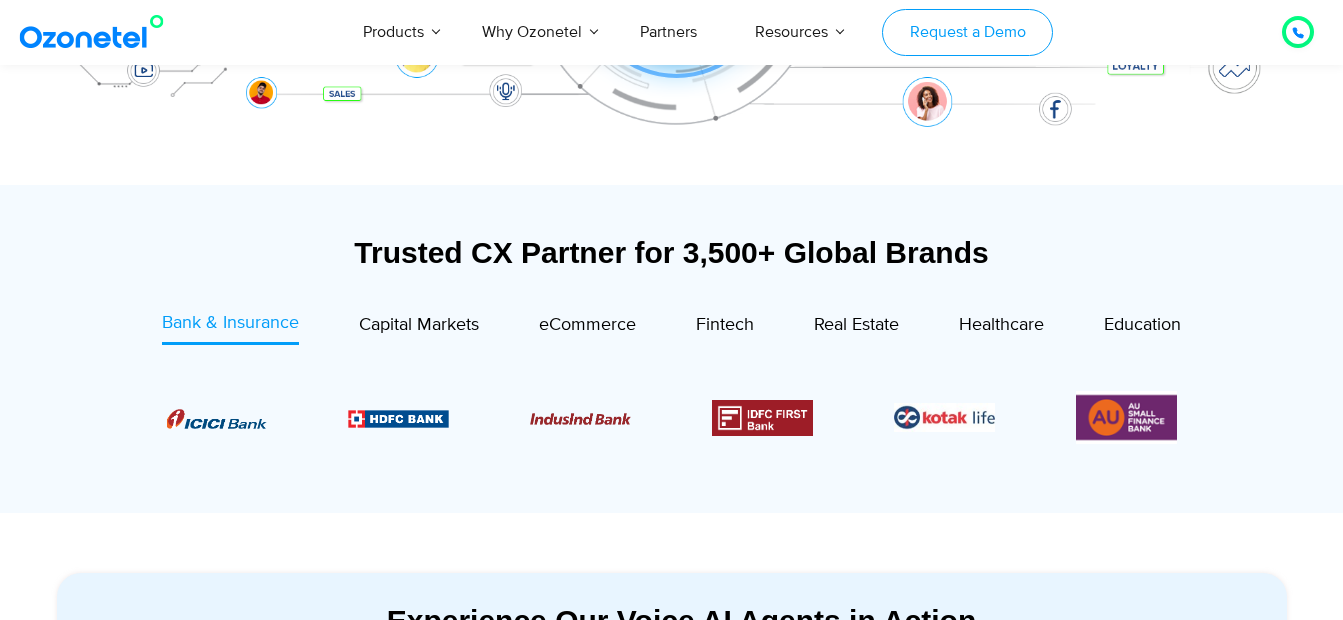 click on "Request a Demo" at bounding box center (967, 32) 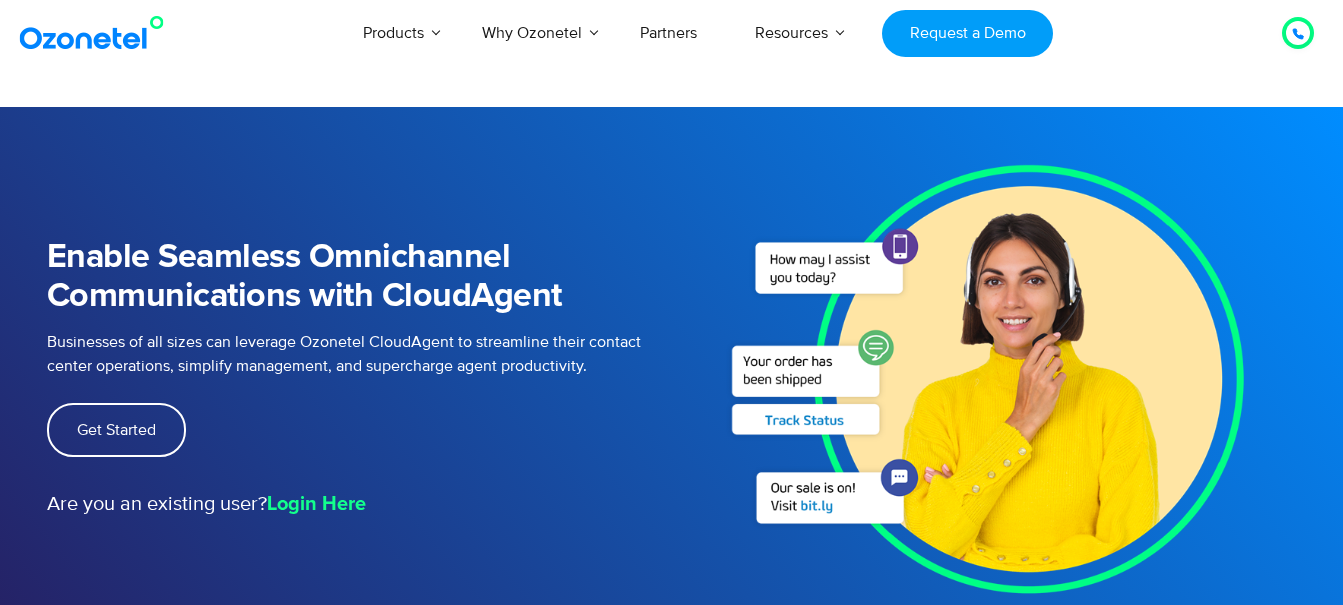 scroll, scrollTop: 0, scrollLeft: 0, axis: both 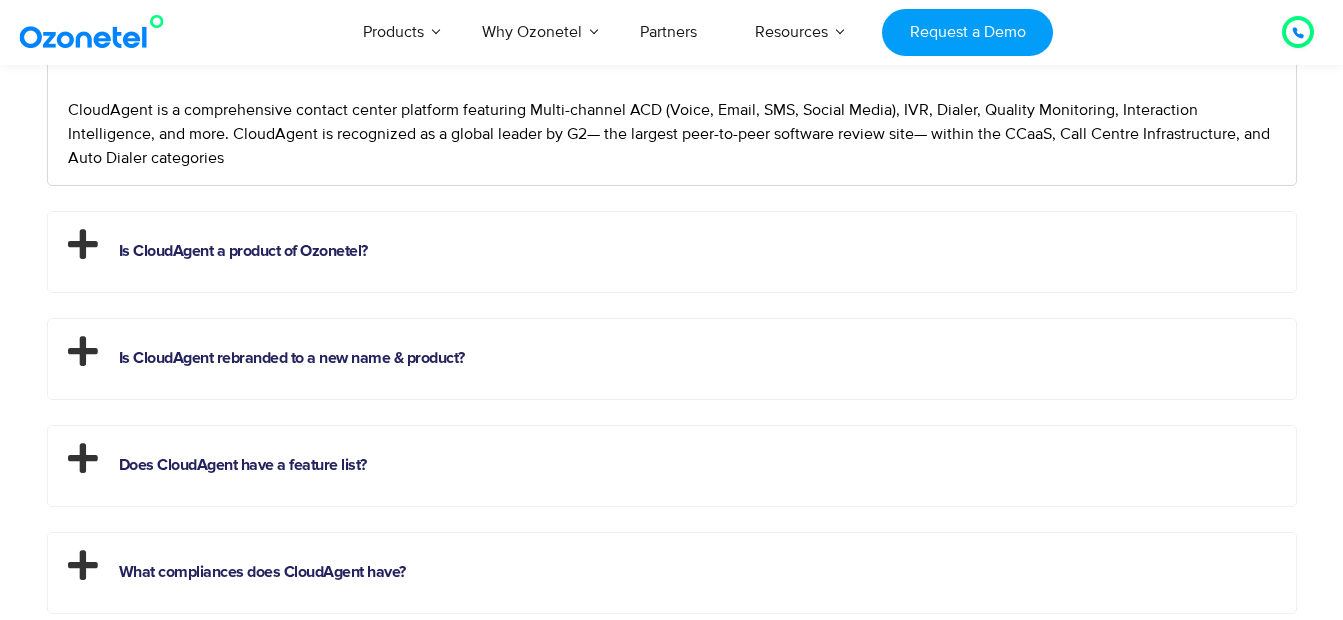 click on "Is CloudAgent a product of Ozonetel?" at bounding box center (672, 247) 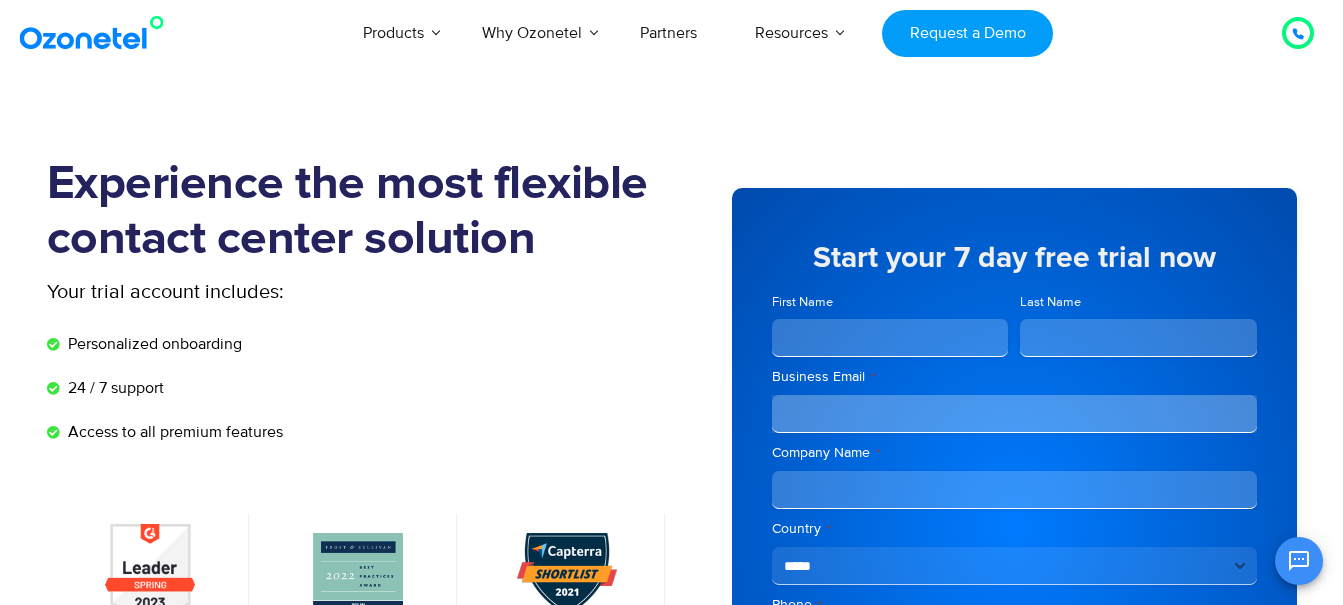 scroll, scrollTop: 0, scrollLeft: 0, axis: both 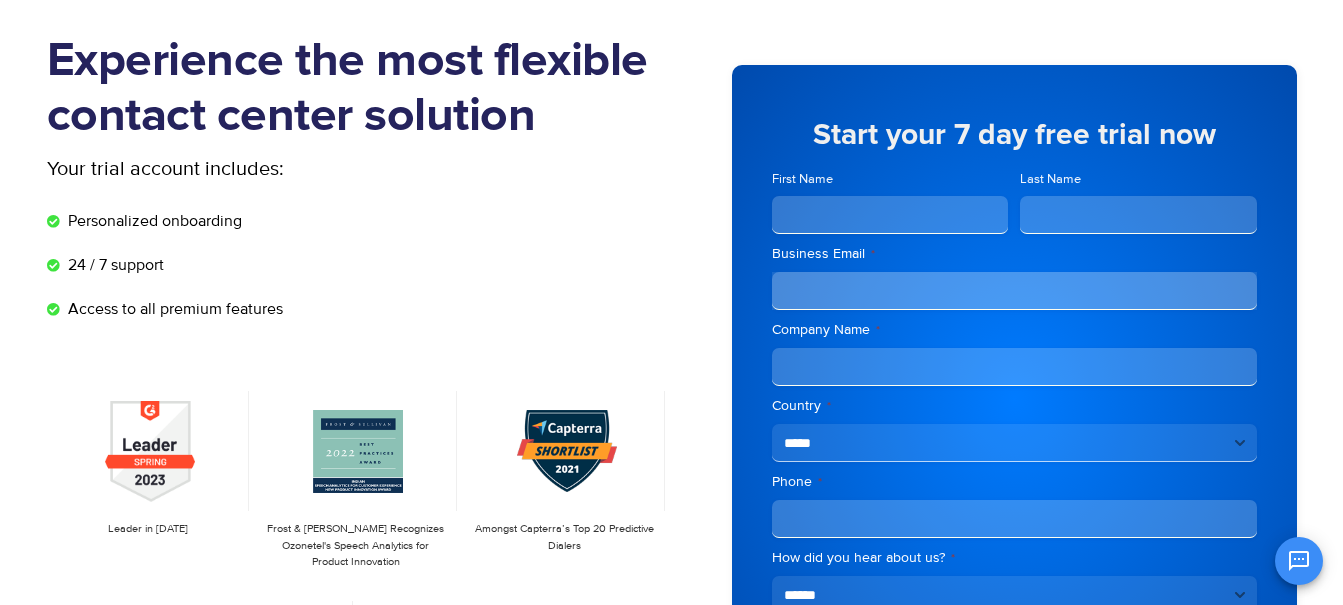 click on "First Name" at bounding box center [890, 215] 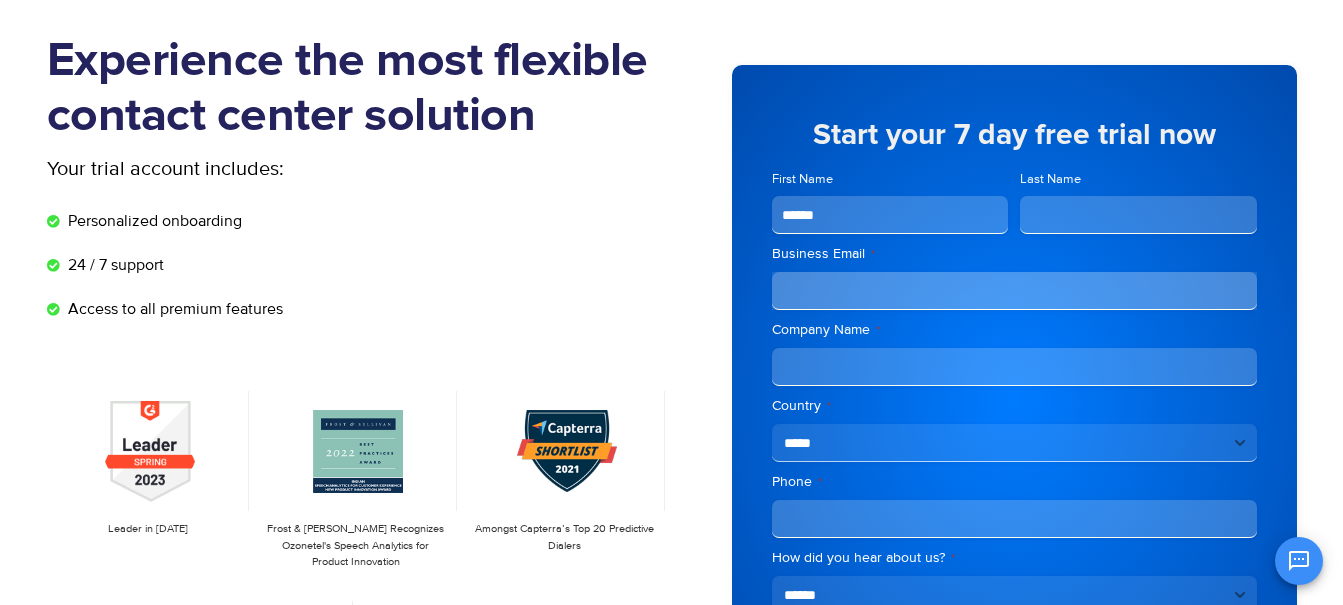 type on "*****" 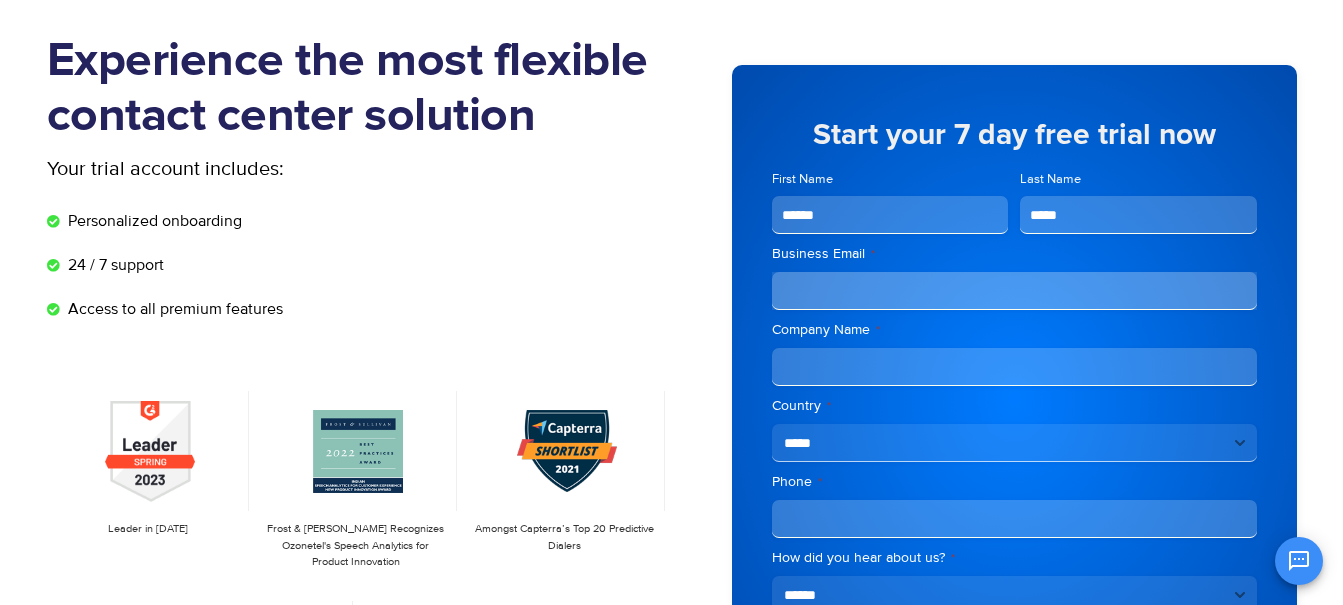 click on "Business Email *" at bounding box center [1014, 291] 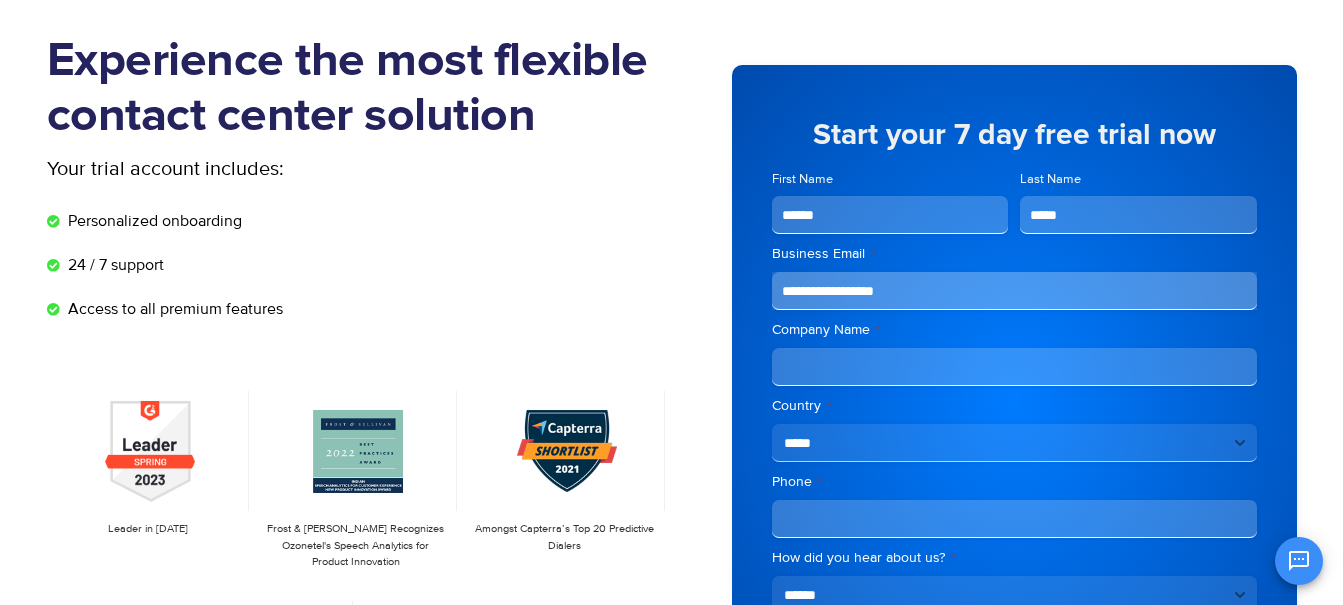 type on "**********" 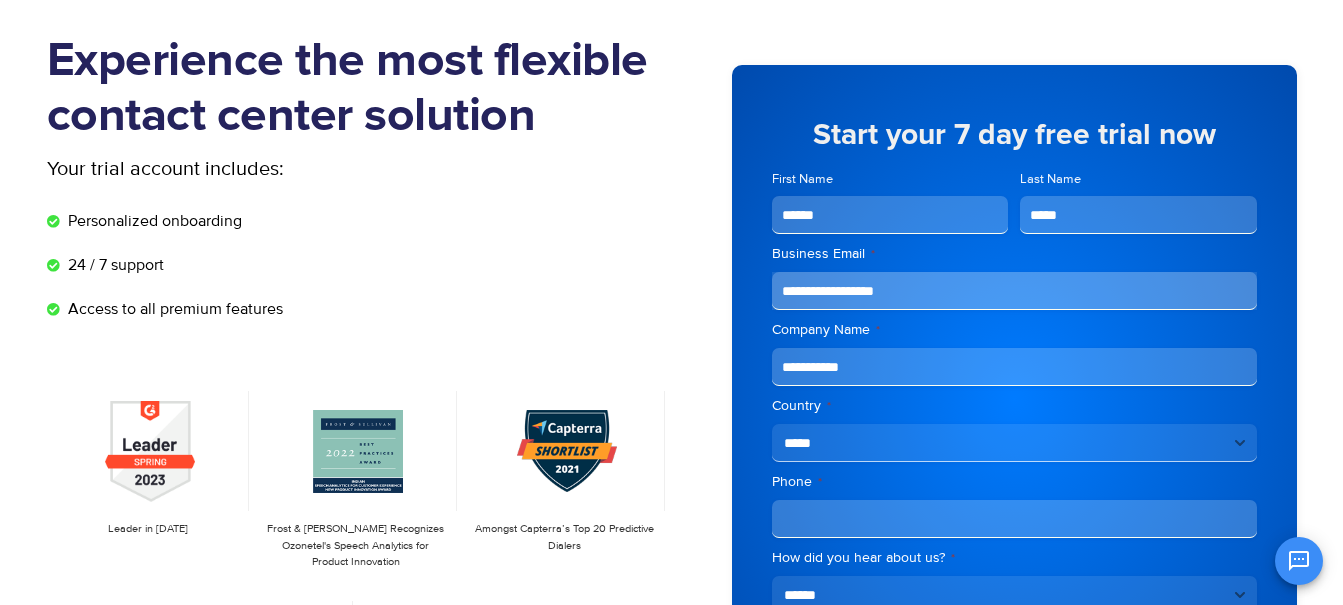 type on "**********" 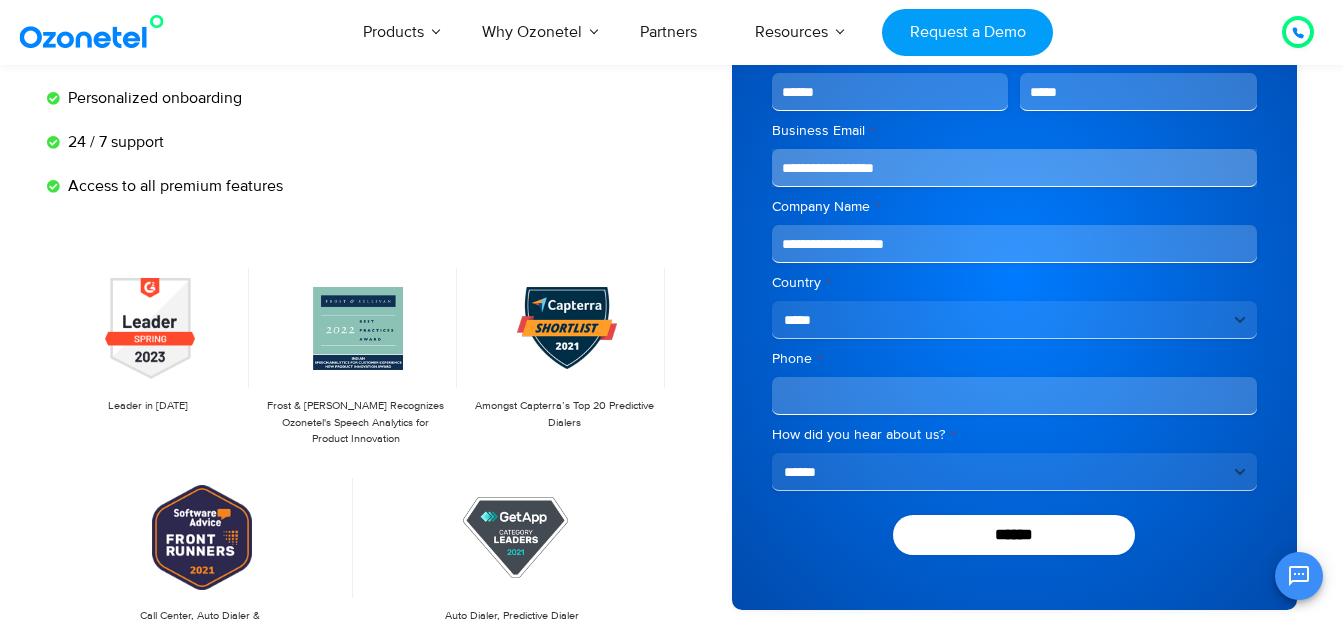 scroll, scrollTop: 259, scrollLeft: 0, axis: vertical 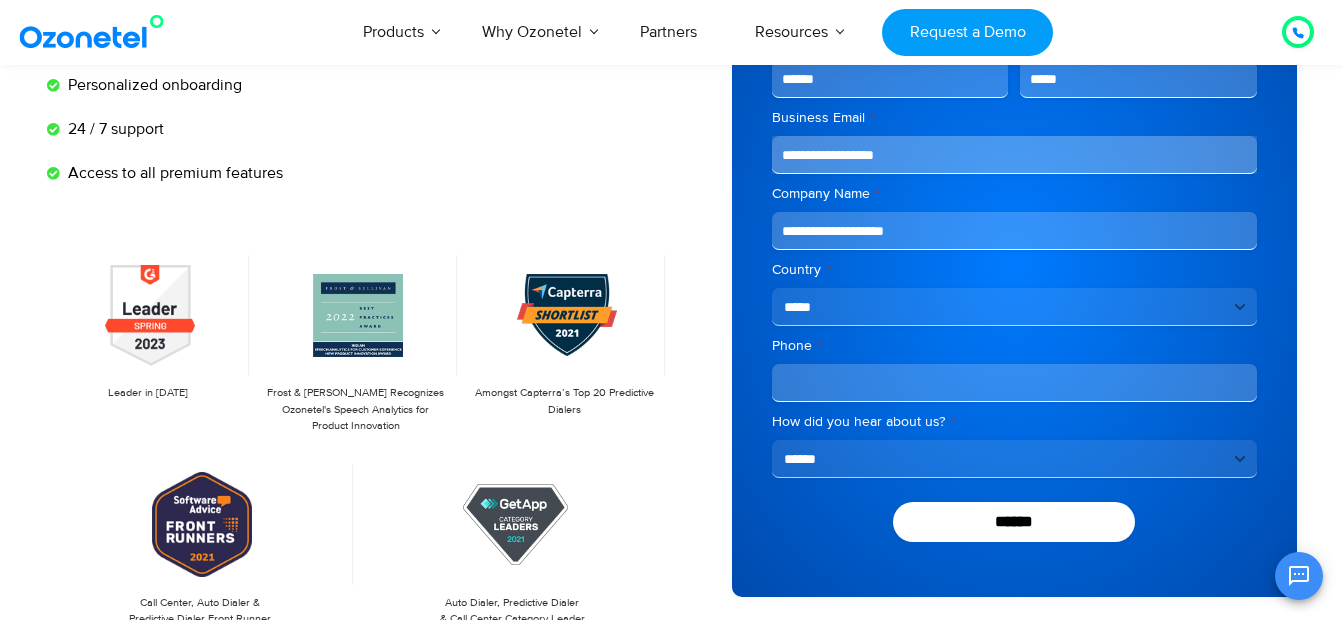 click on "**********" at bounding box center [1014, 271] 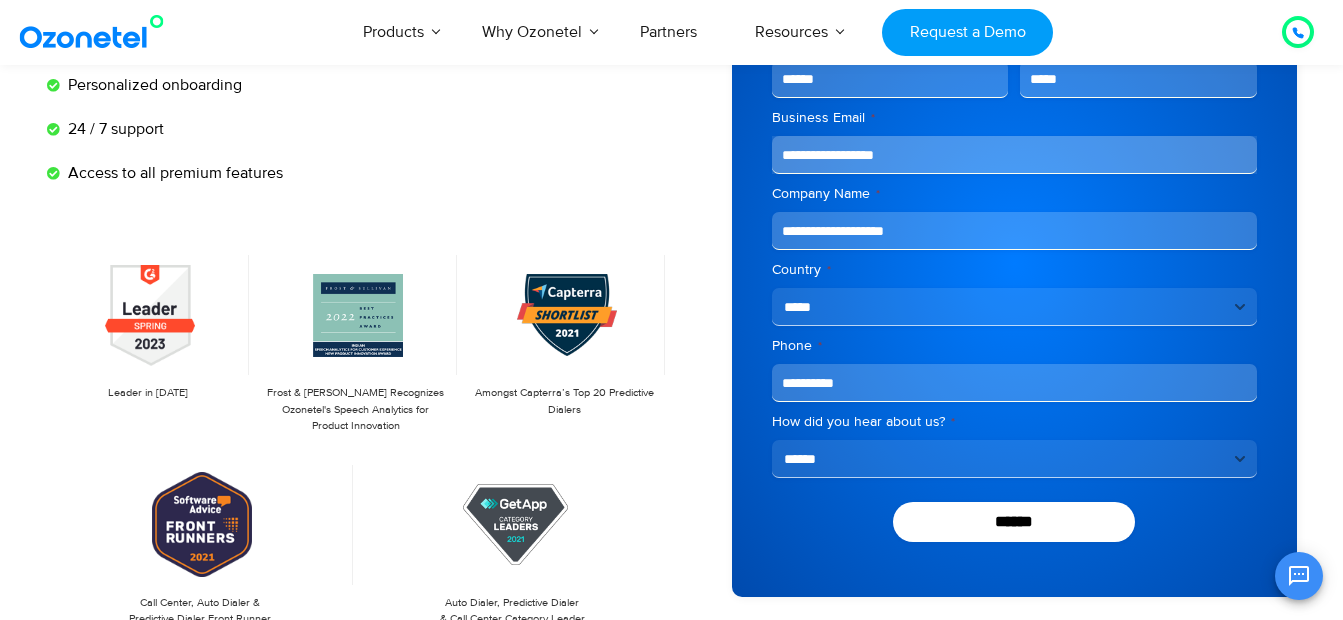 type on "**********" 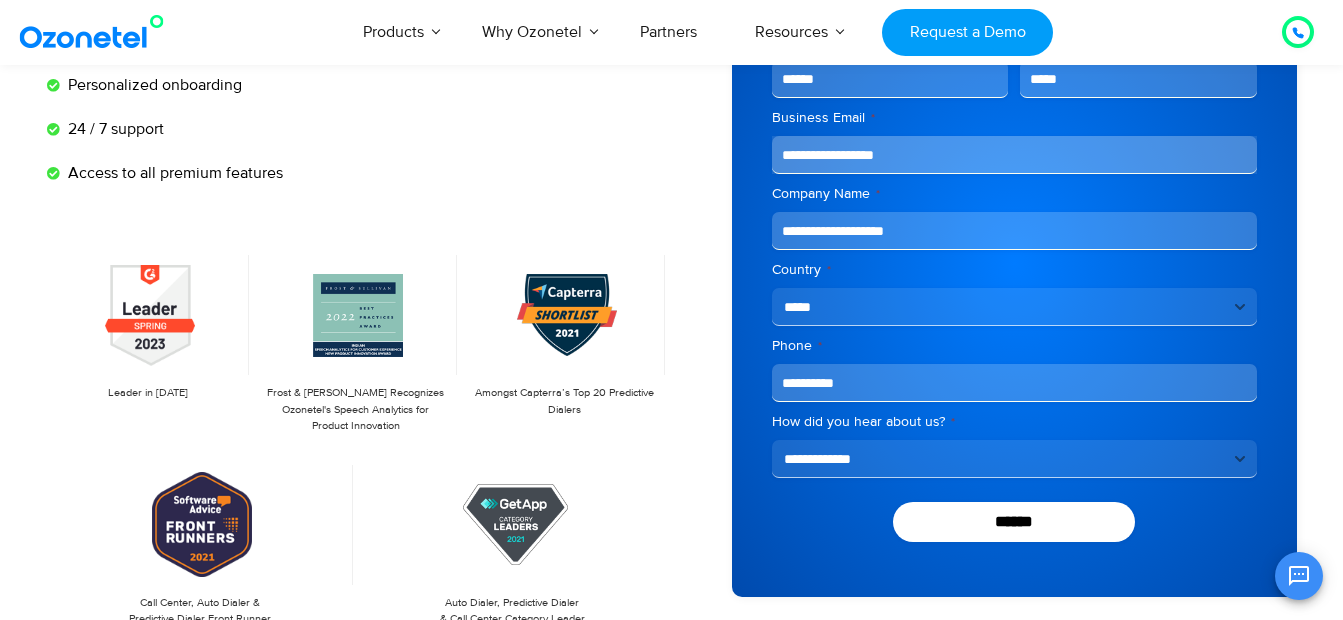 click on "**********" at bounding box center (1014, 459) 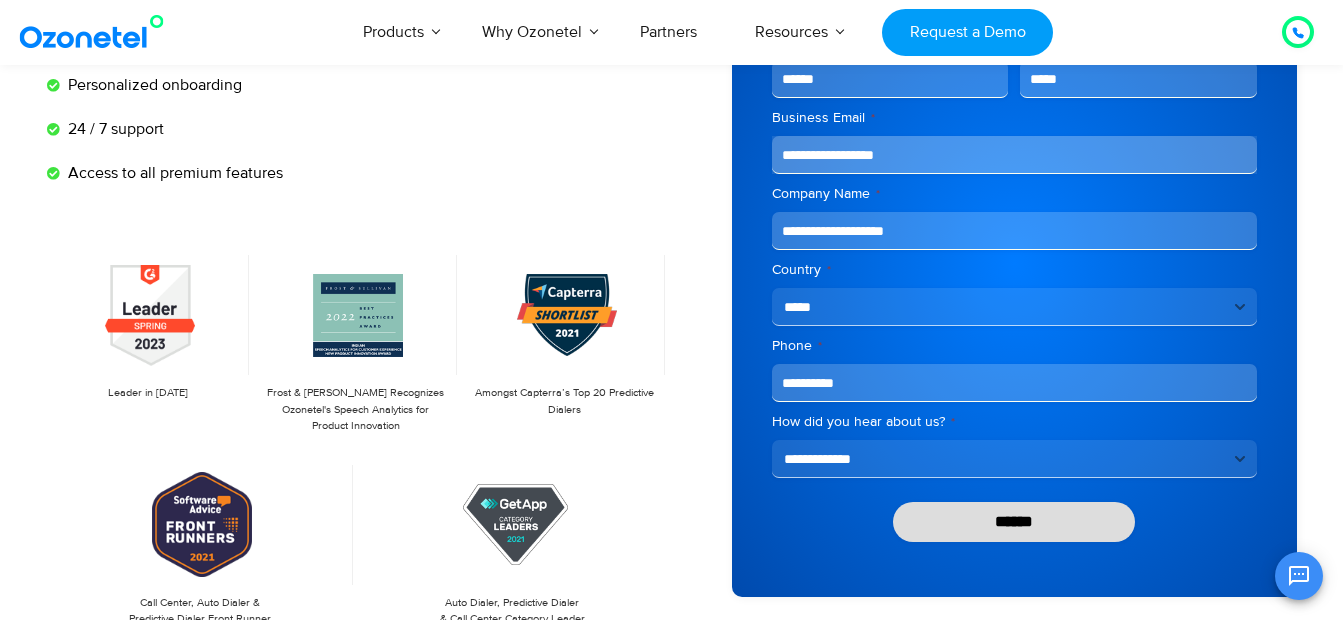 click on "******" at bounding box center (1014, 522) 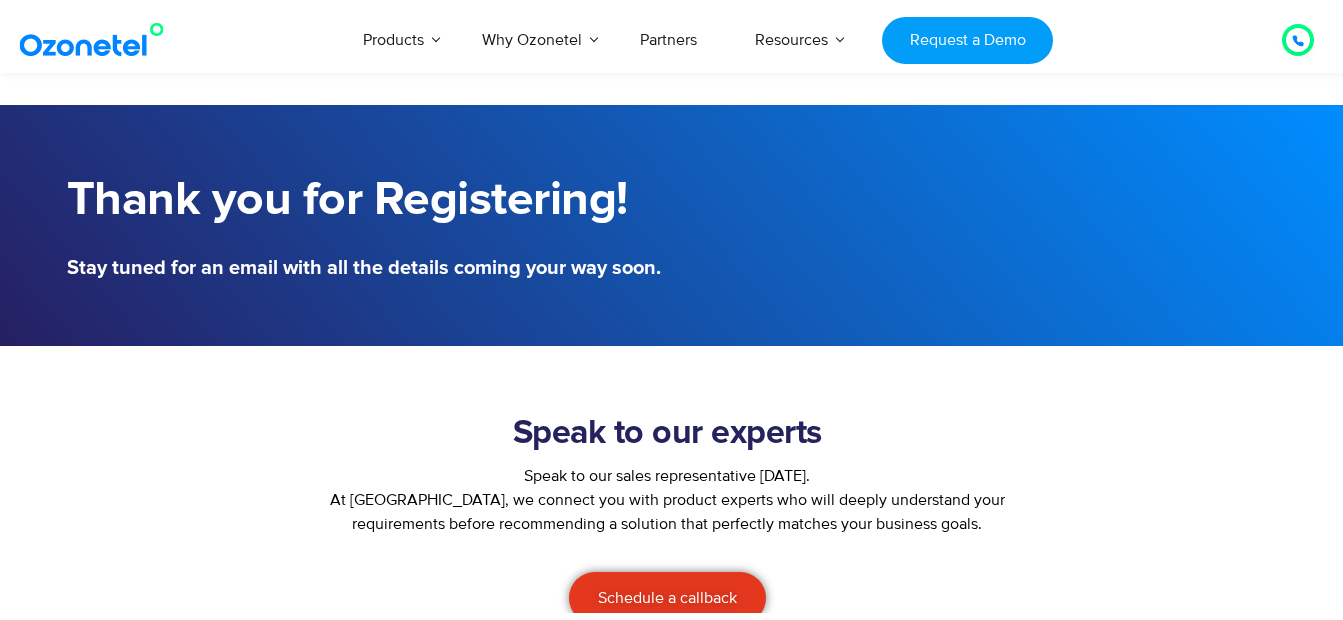 scroll, scrollTop: 239, scrollLeft: 0, axis: vertical 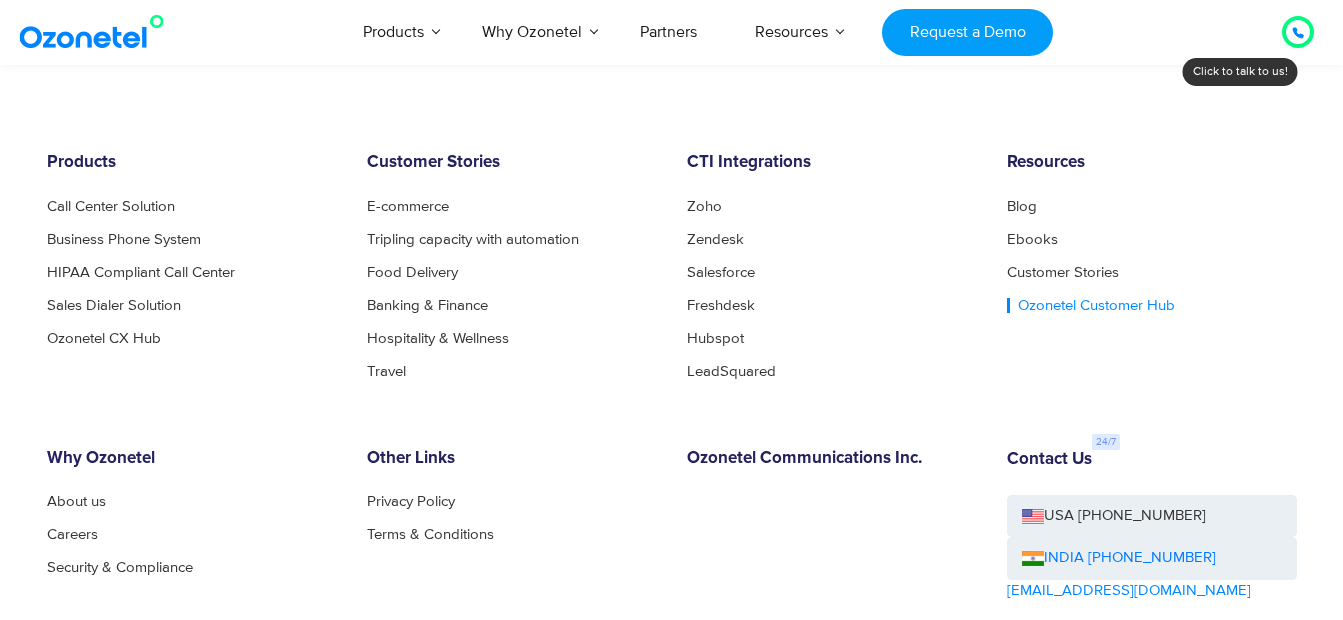 click on "Ozonetel Customer Hub" at bounding box center [1091, 305] 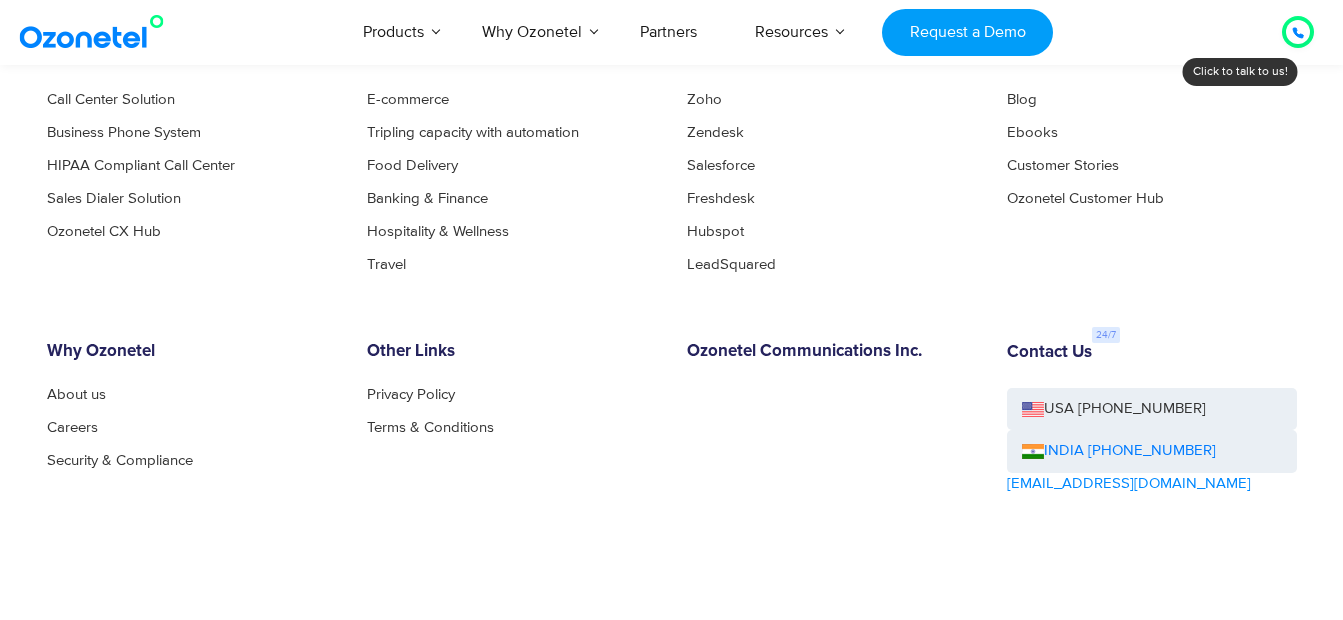 scroll, scrollTop: 1120, scrollLeft: 0, axis: vertical 